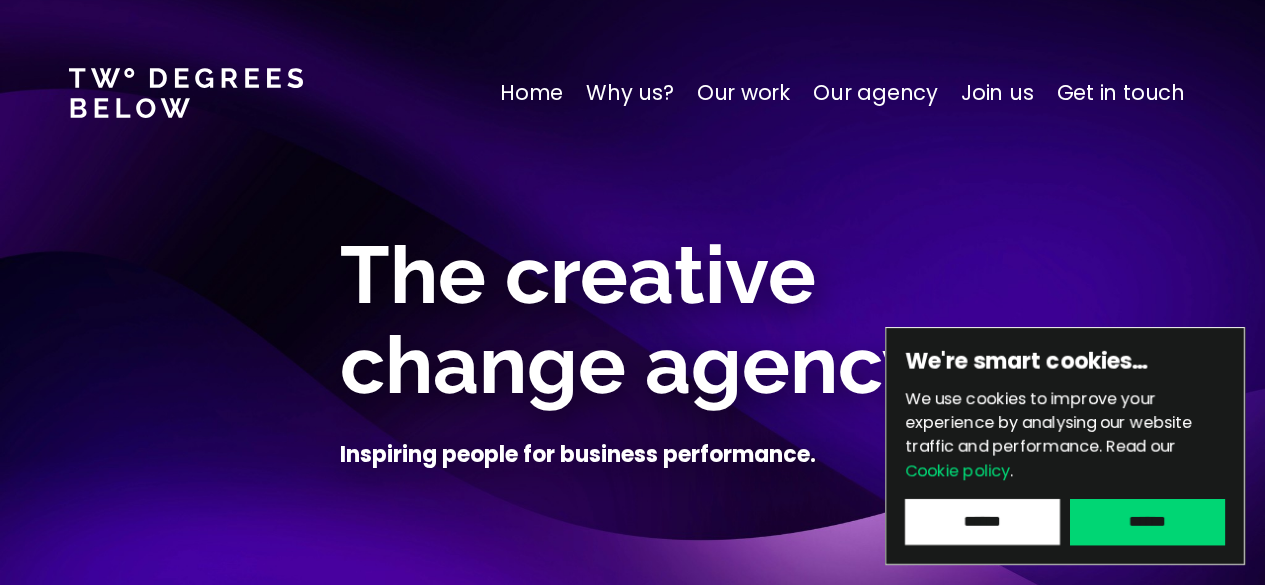 scroll, scrollTop: 0, scrollLeft: 0, axis: both 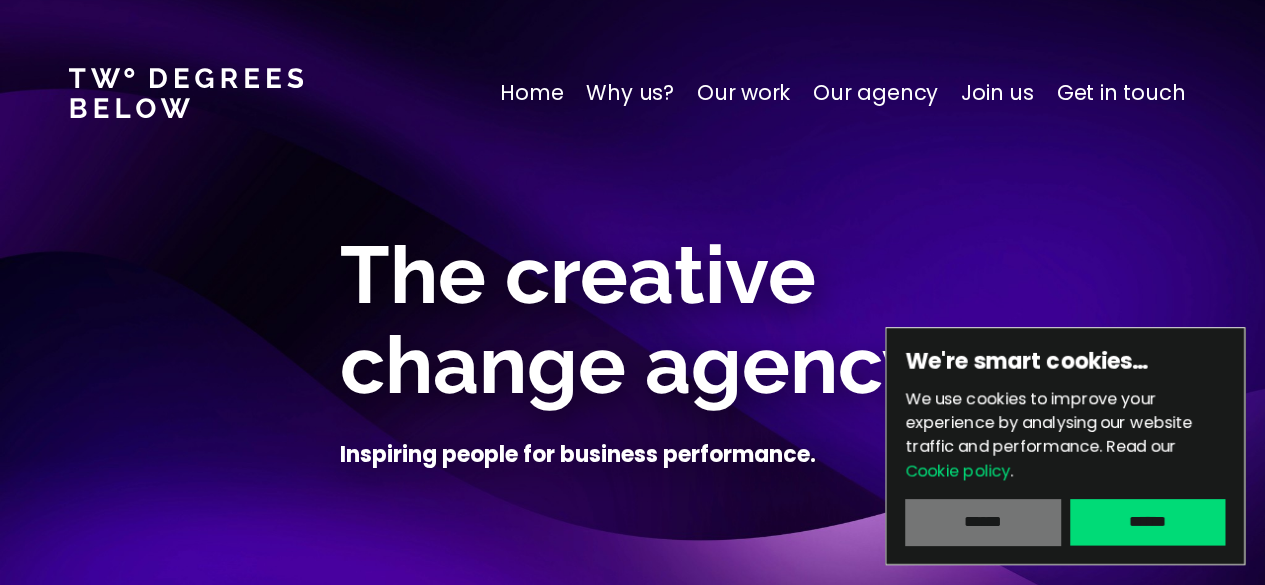 click on "******" at bounding box center (982, 522) 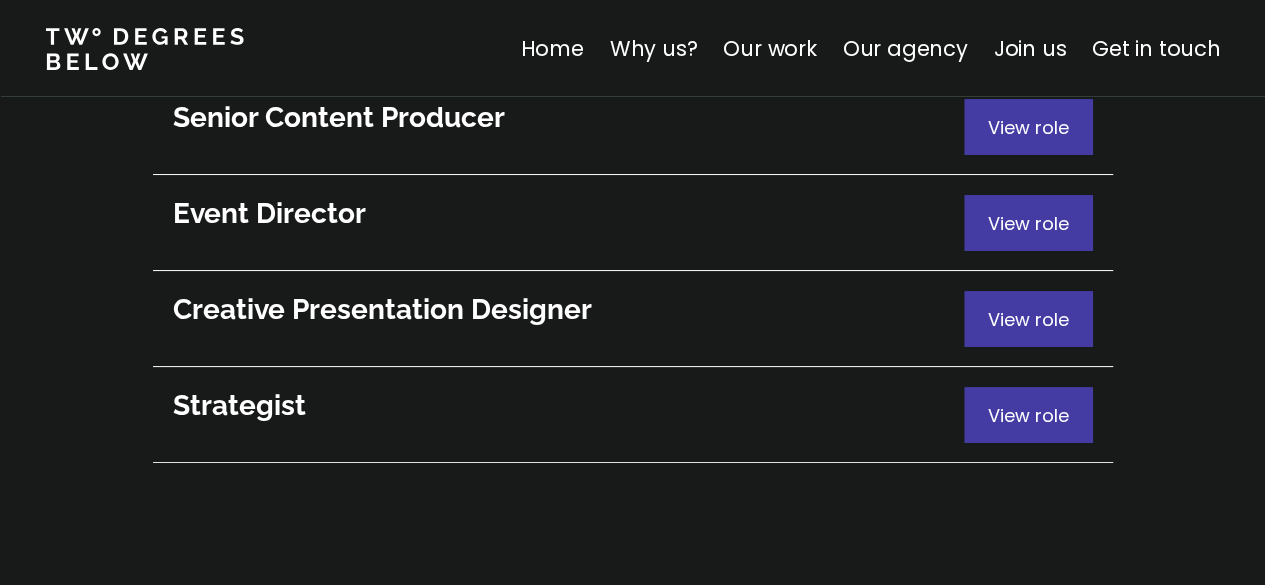 scroll, scrollTop: 11400, scrollLeft: 0, axis: vertical 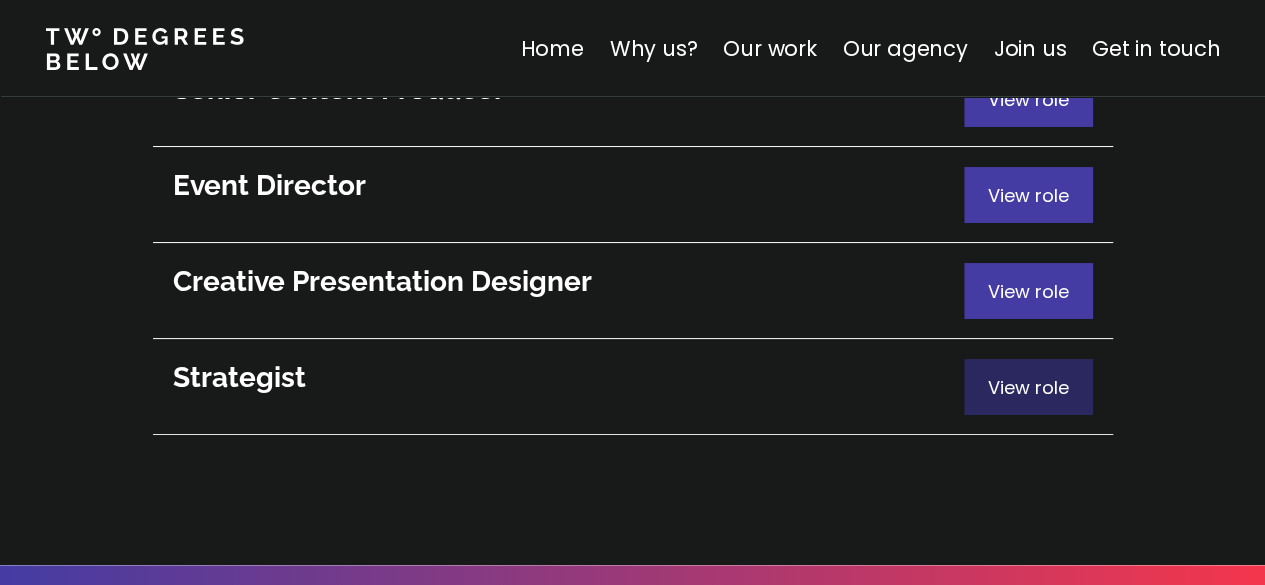 click on "View role" at bounding box center [1028, 387] 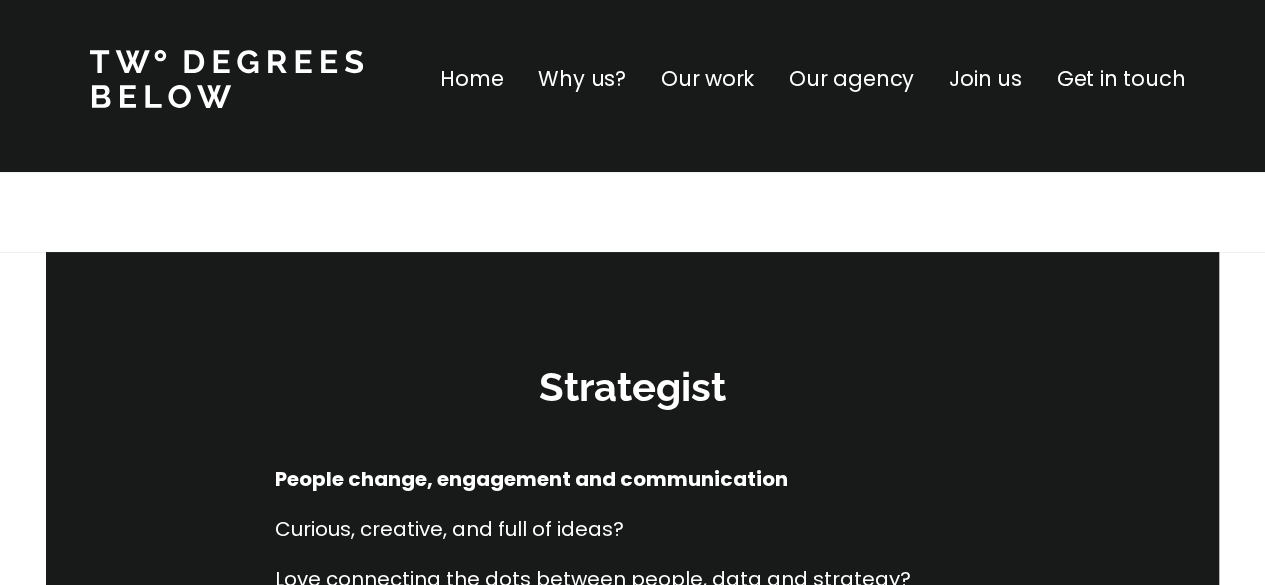 scroll, scrollTop: 0, scrollLeft: 0, axis: both 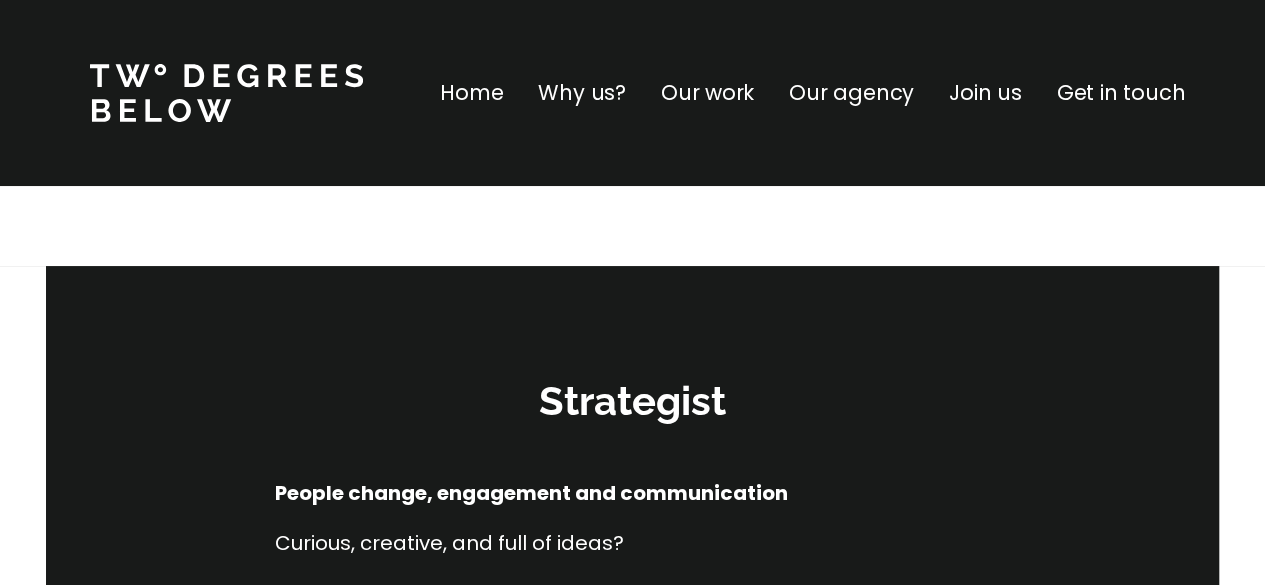 click on "Why us?" at bounding box center (582, 93) 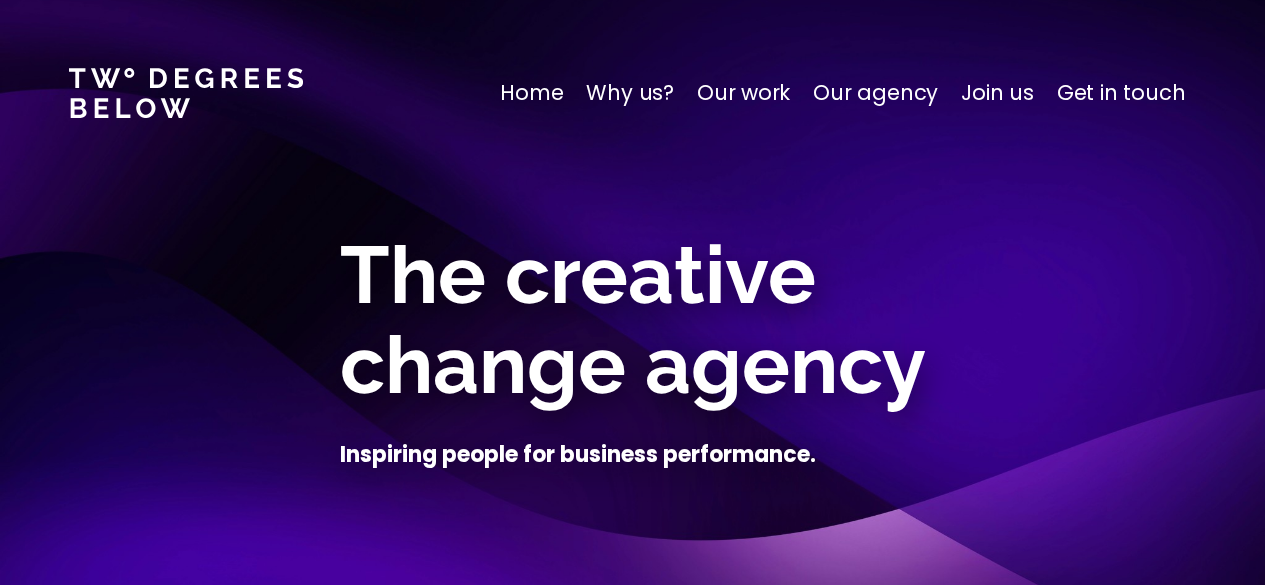 scroll, scrollTop: 700, scrollLeft: 0, axis: vertical 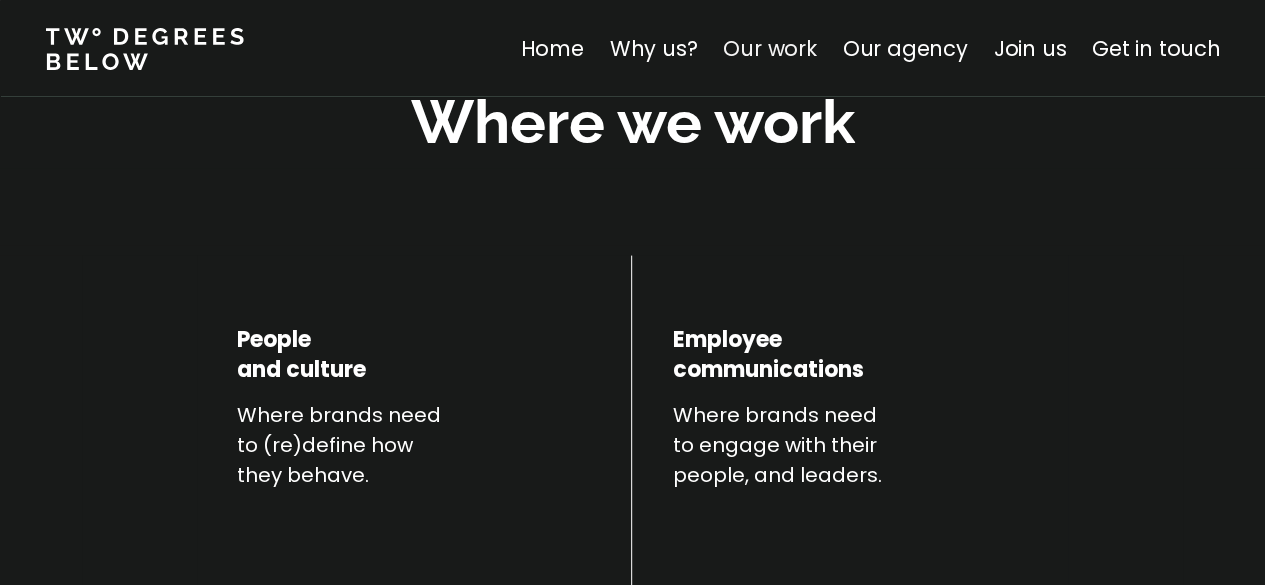 click on "Our work" at bounding box center [769, 48] 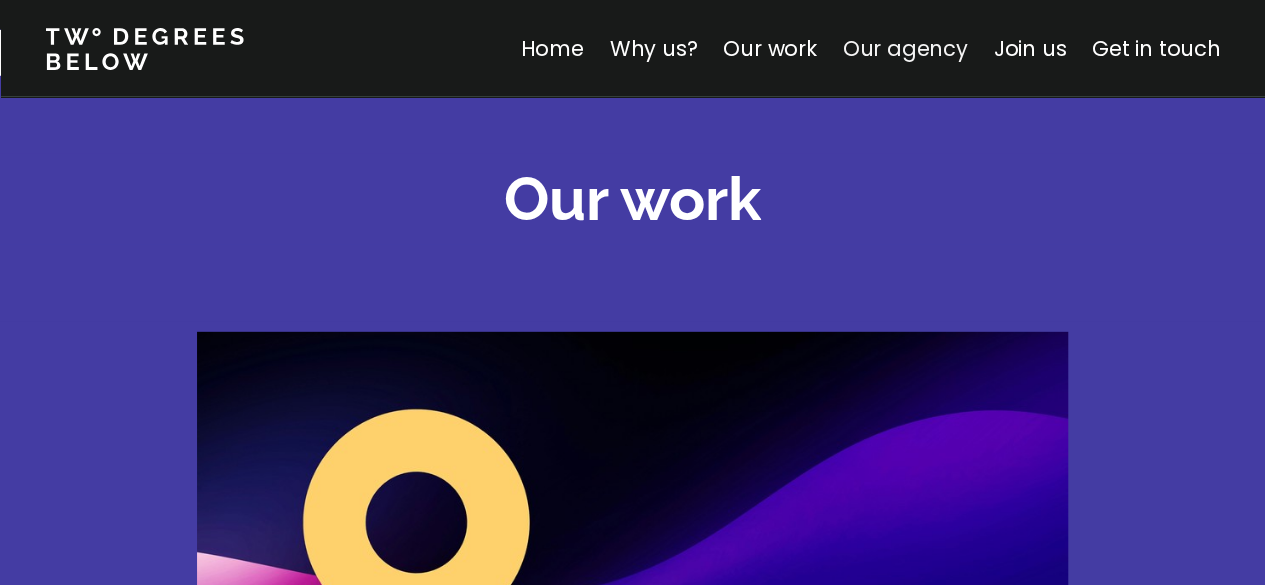 click on "Our agency" at bounding box center (904, 48) 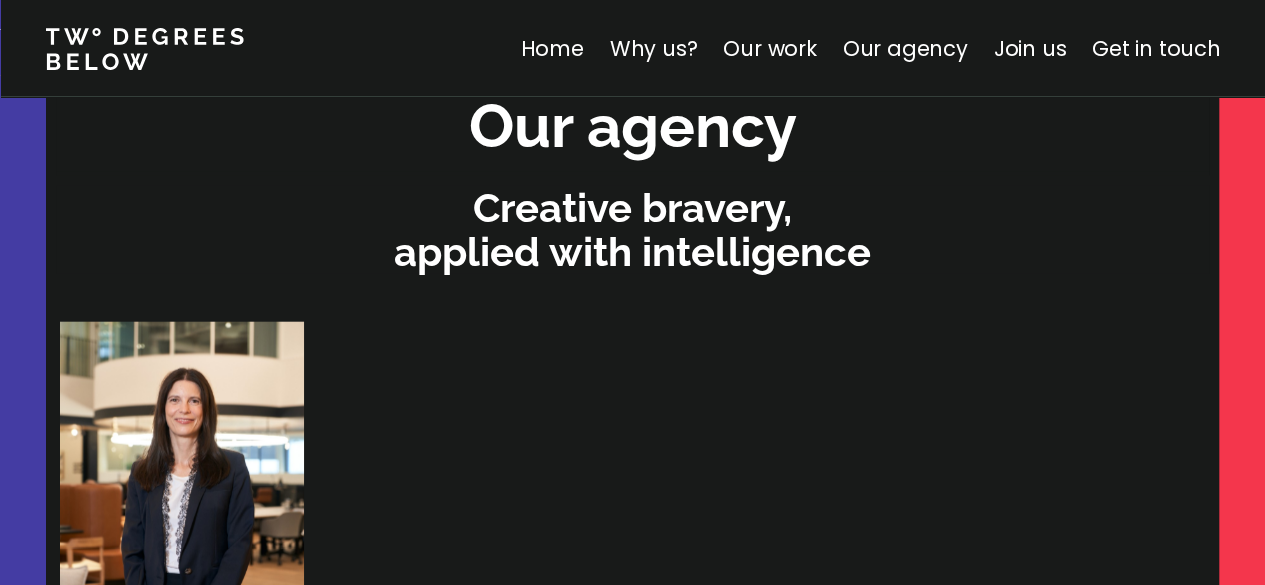 scroll, scrollTop: 6208, scrollLeft: 0, axis: vertical 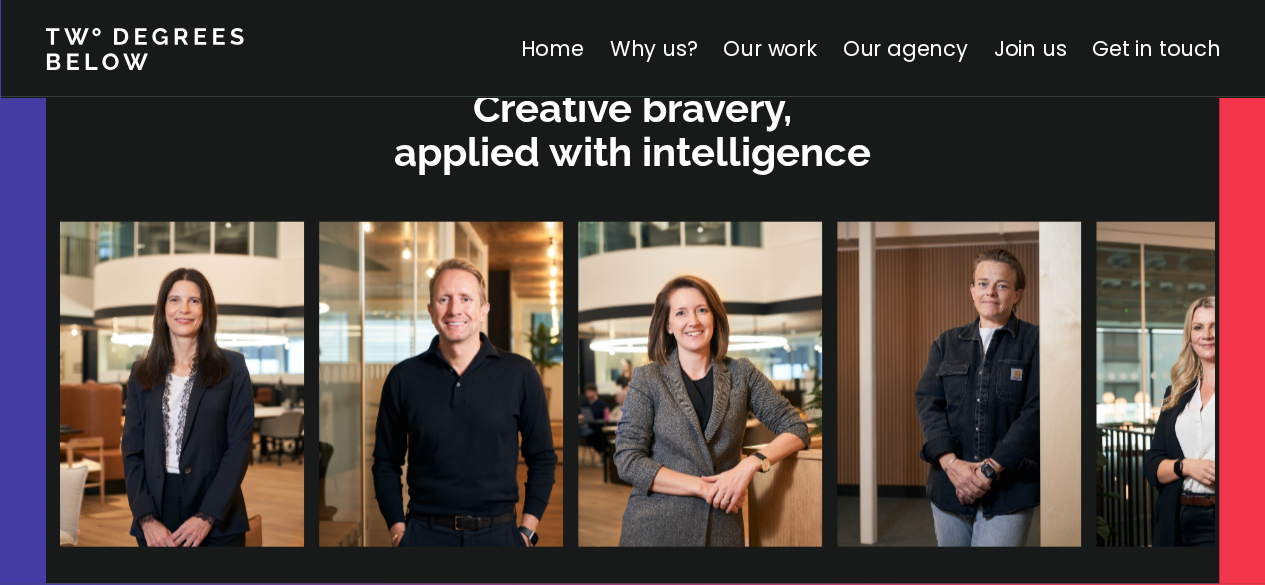 click at bounding box center (441, 384) 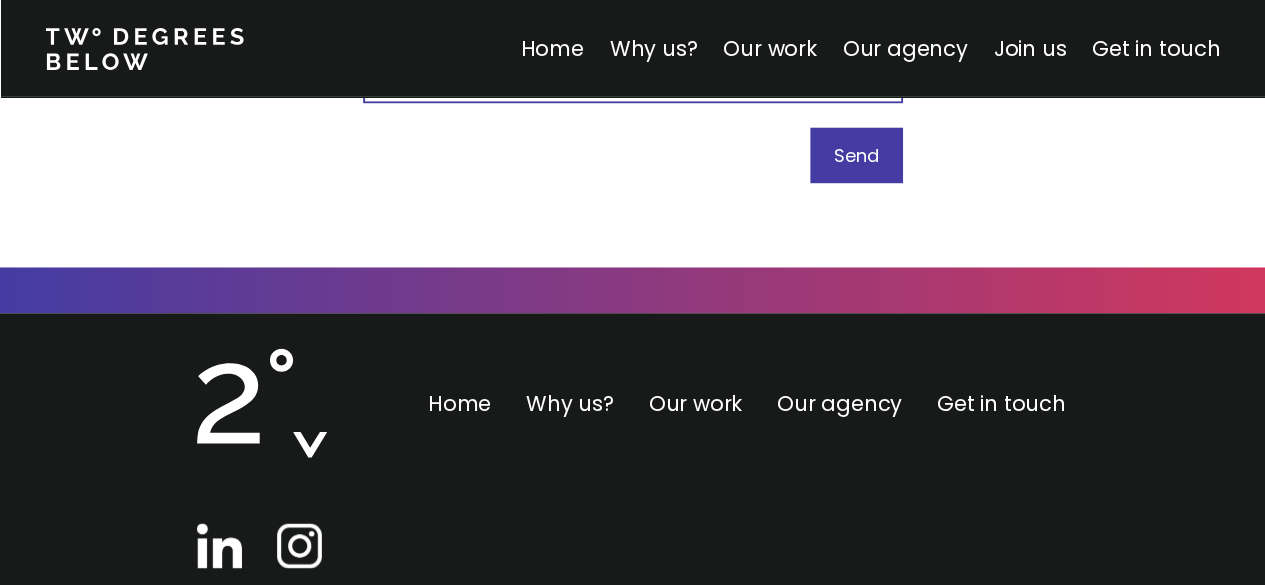 scroll, scrollTop: 12904, scrollLeft: 0, axis: vertical 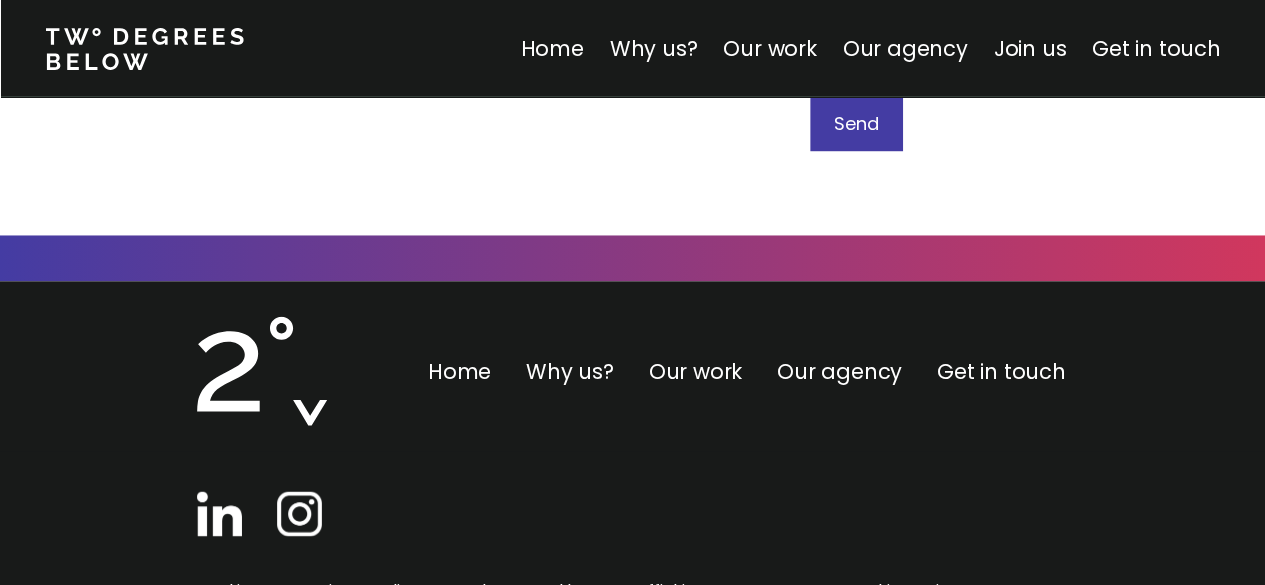 click at bounding box center (219, 513) 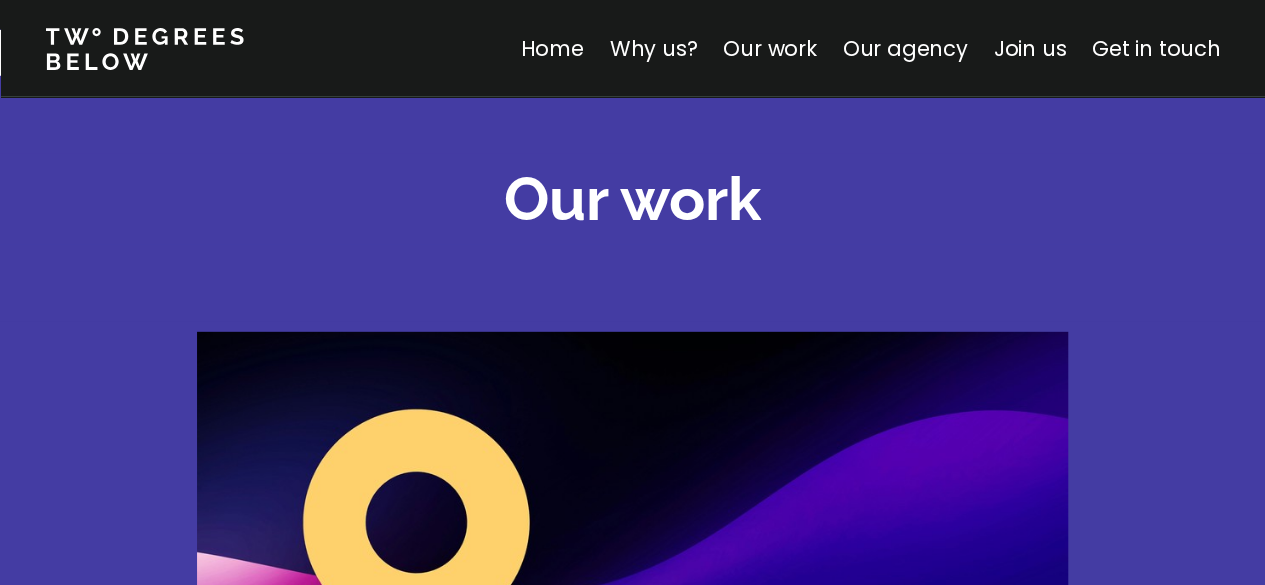 scroll, scrollTop: 700, scrollLeft: 0, axis: vertical 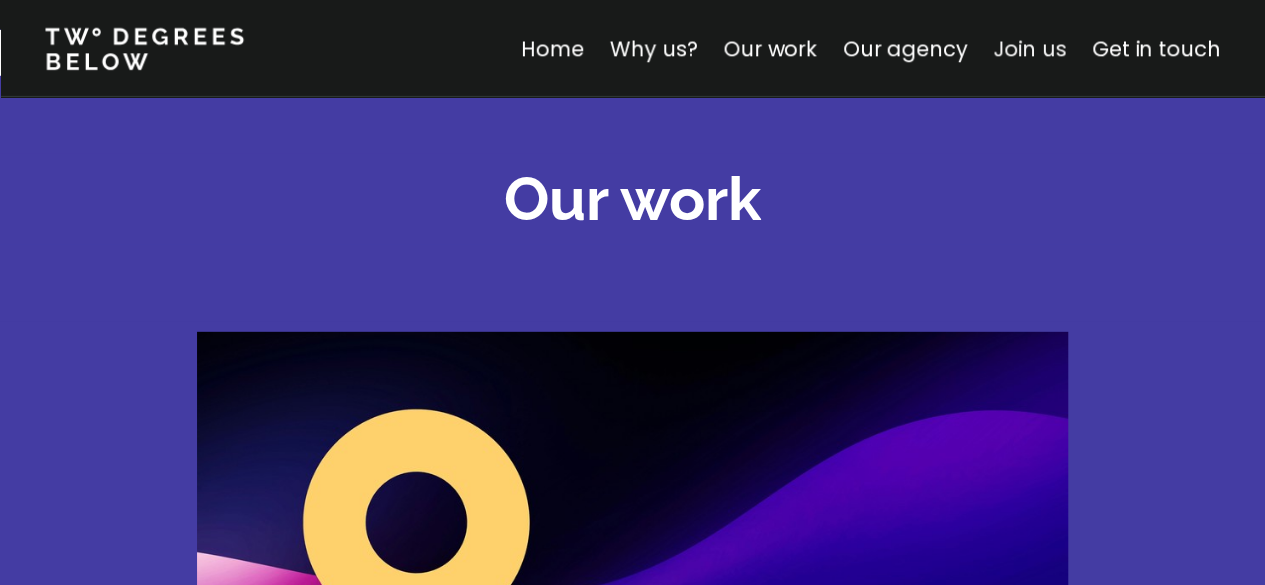 click on "Join us" at bounding box center [1029, 48] 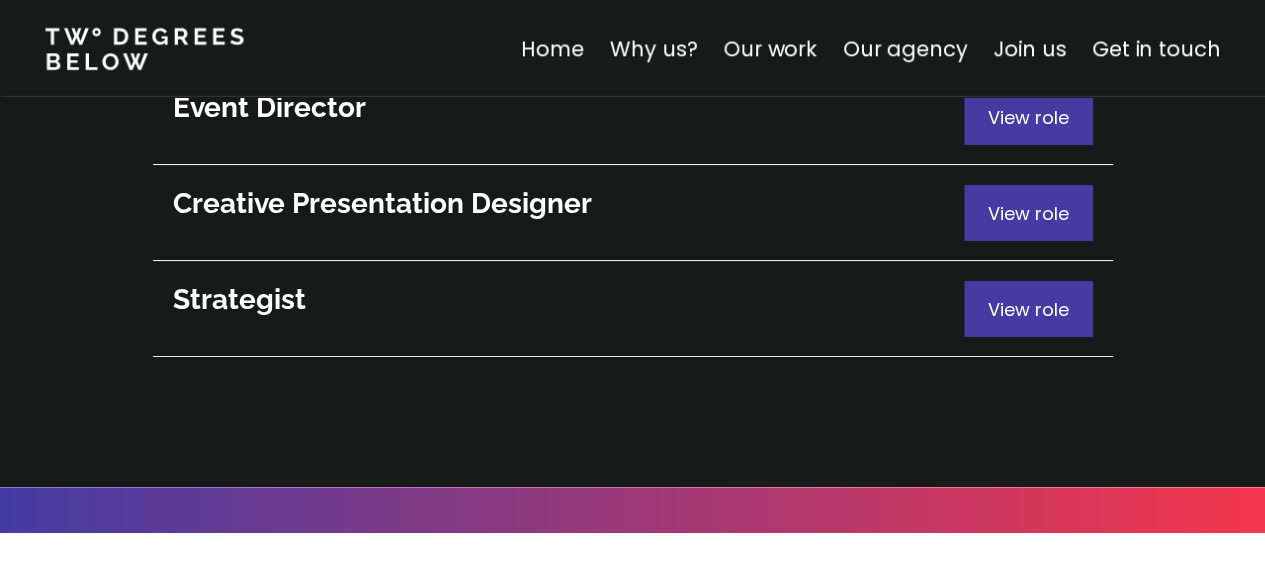scroll, scrollTop: 11978, scrollLeft: 0, axis: vertical 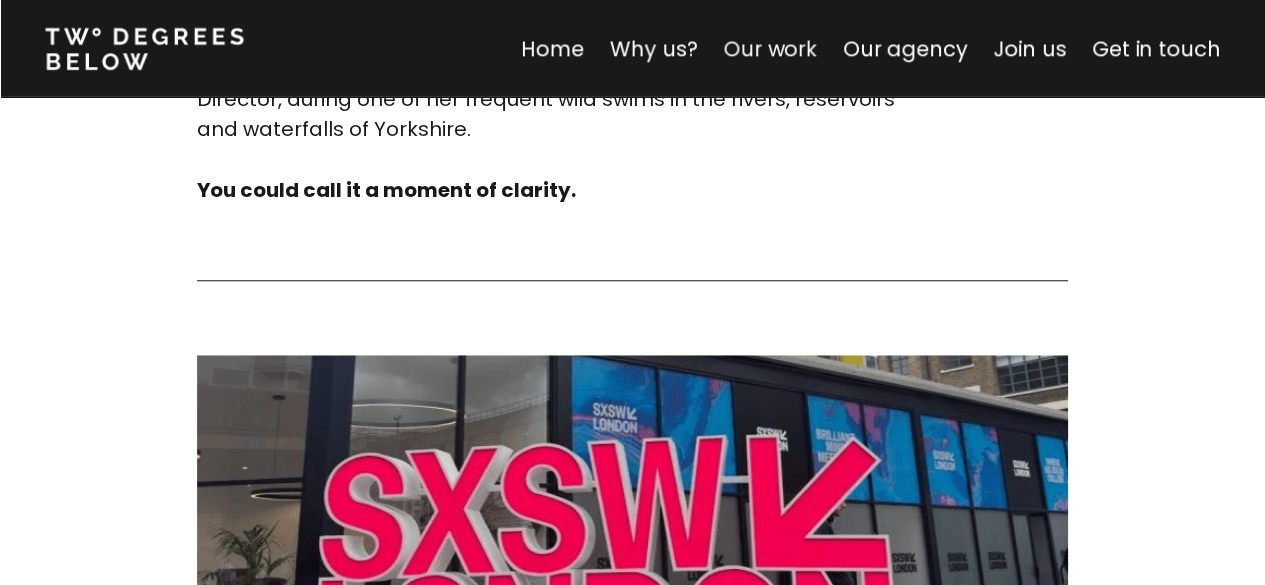 click on "Our work" at bounding box center (769, 48) 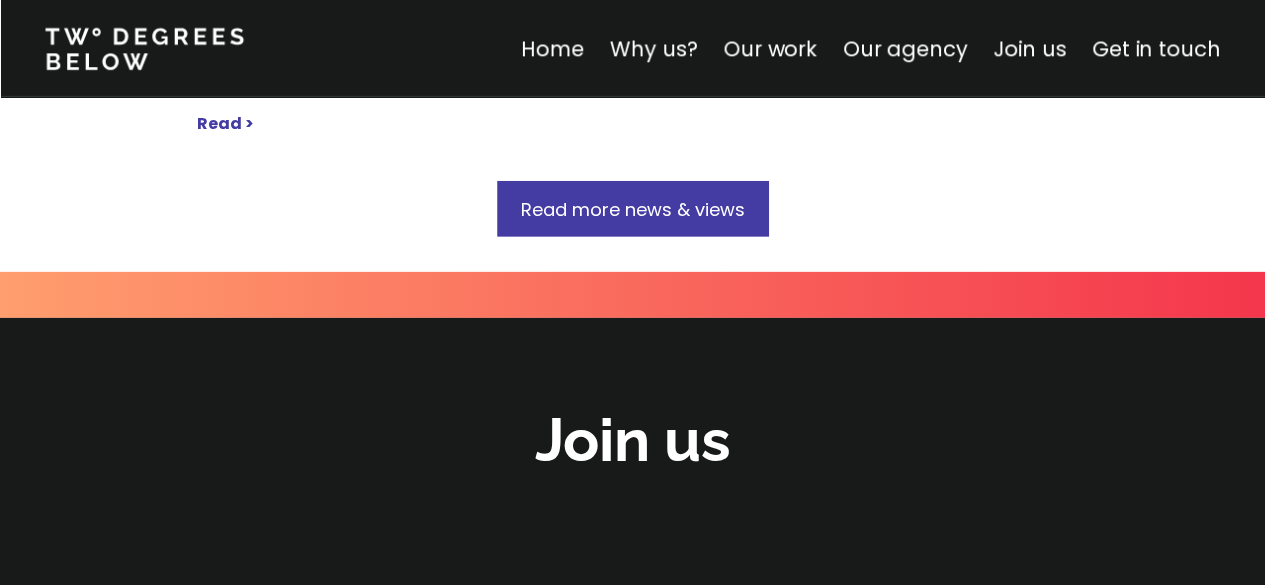 scroll, scrollTop: 11090, scrollLeft: 0, axis: vertical 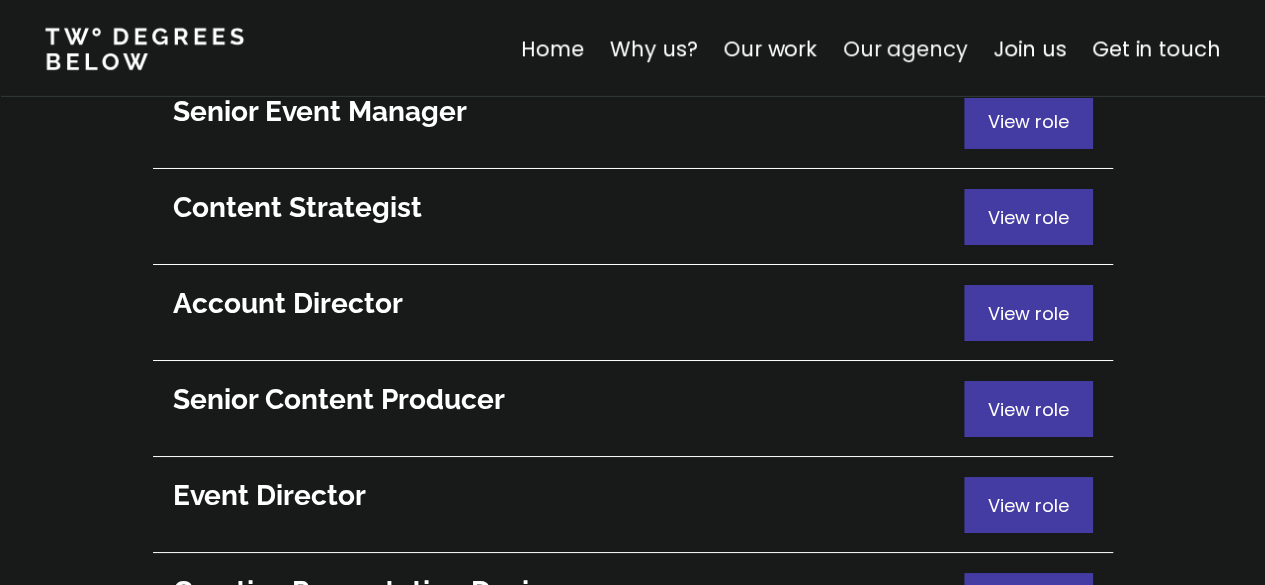click on "Our agency" at bounding box center [904, 48] 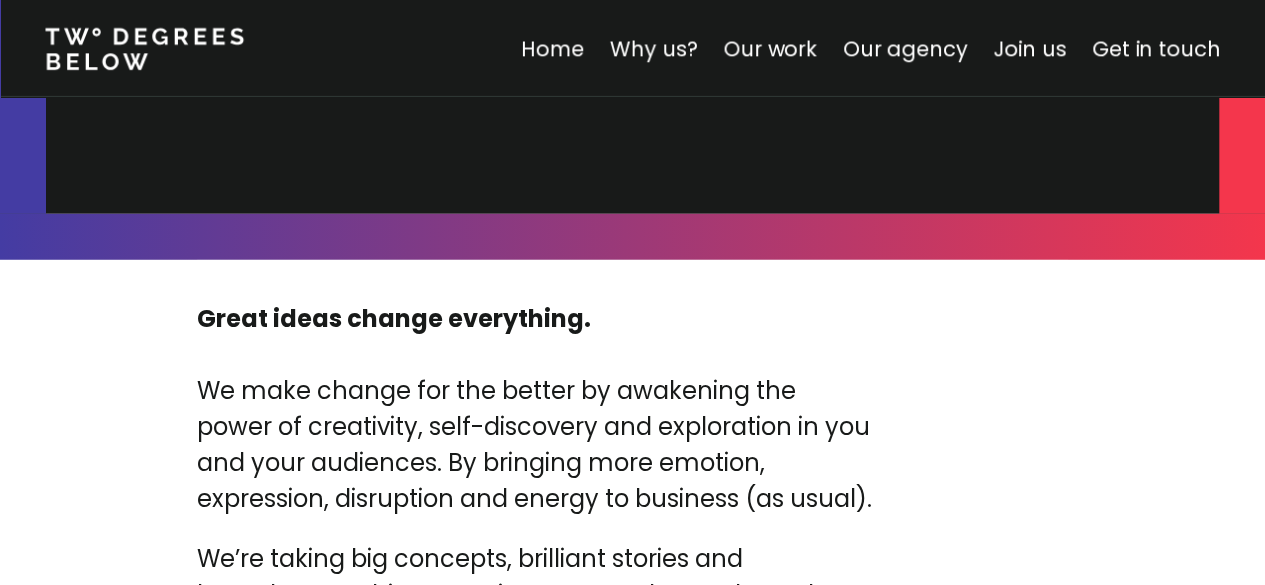 scroll, scrollTop: 6108, scrollLeft: 0, axis: vertical 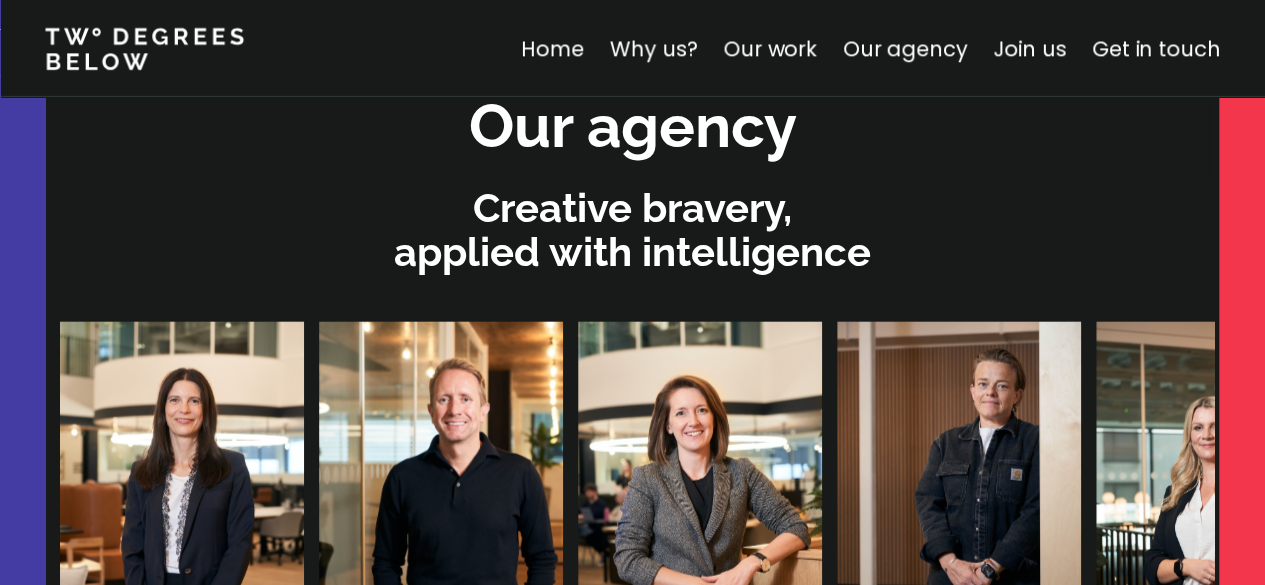 click at bounding box center [1218, 484] 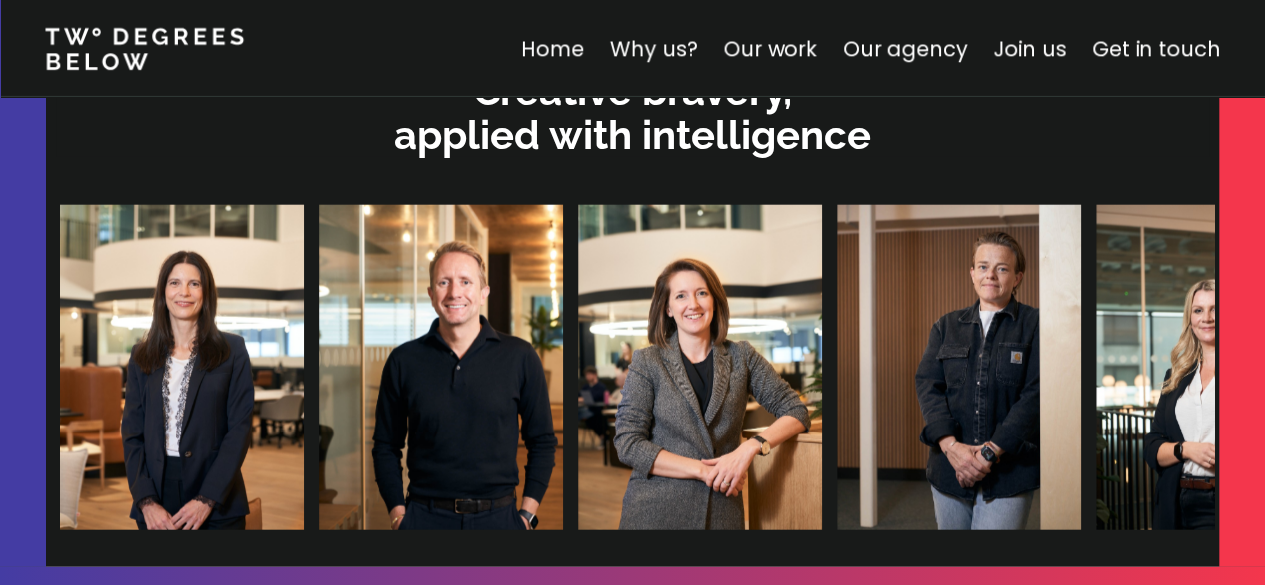 scroll, scrollTop: 6308, scrollLeft: 0, axis: vertical 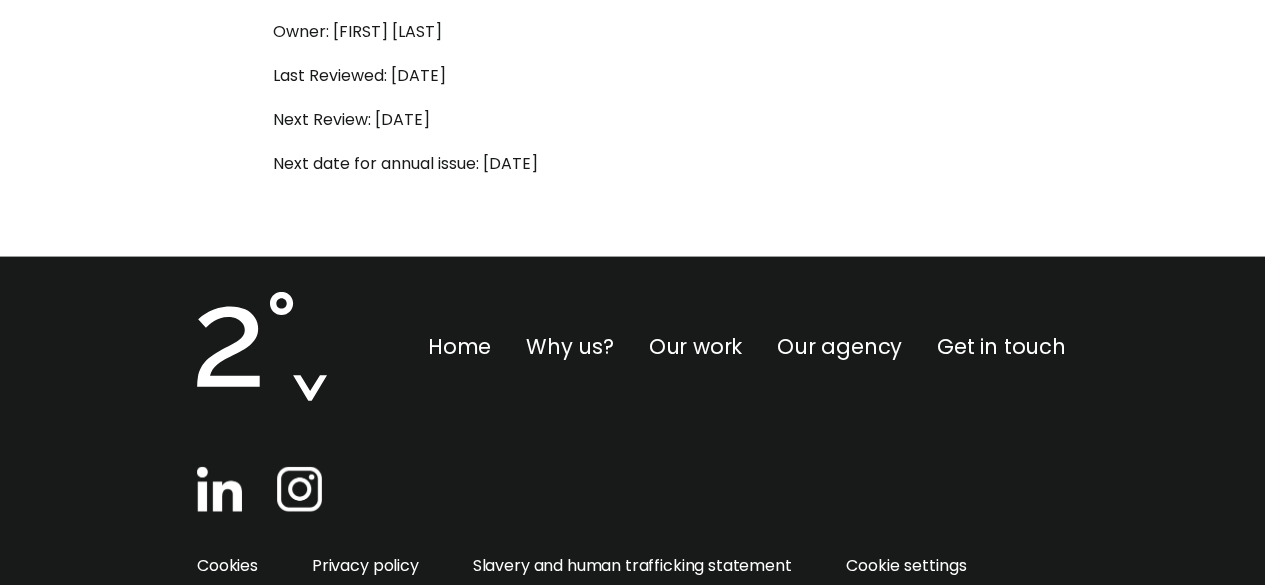 drag, startPoint x: 441, startPoint y: 199, endPoint x: 413, endPoint y: 197, distance: 28.071337 